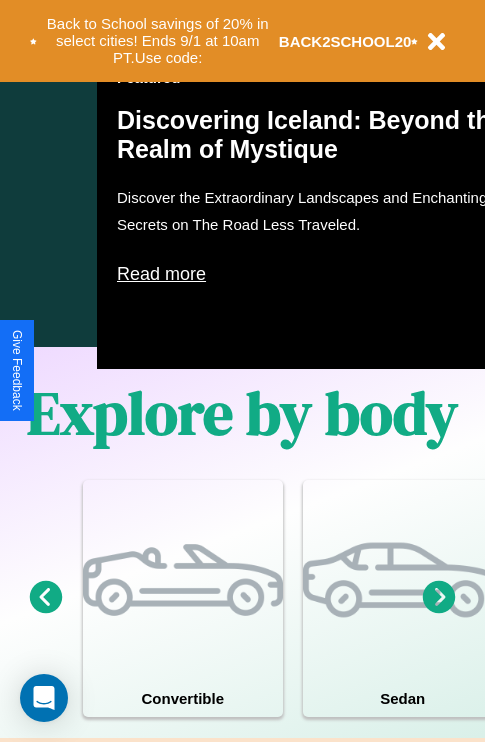scroll, scrollTop: 1285, scrollLeft: 0, axis: vertical 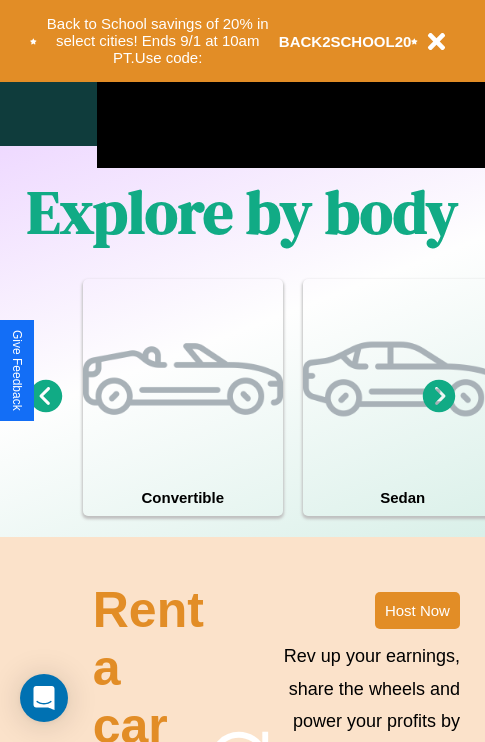 click 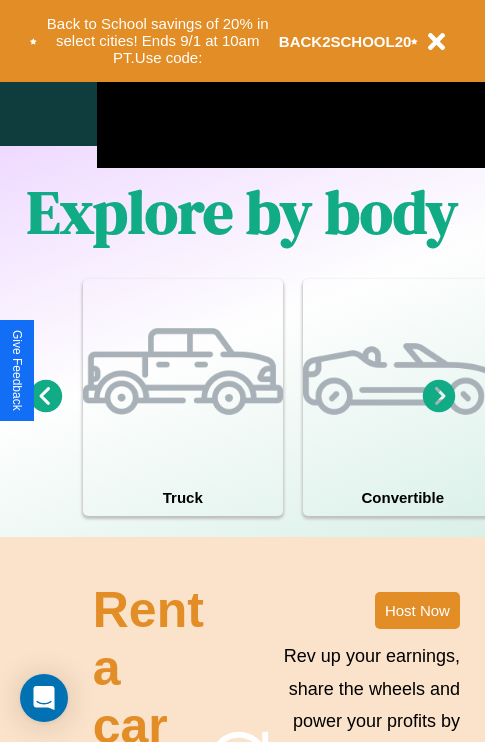 click 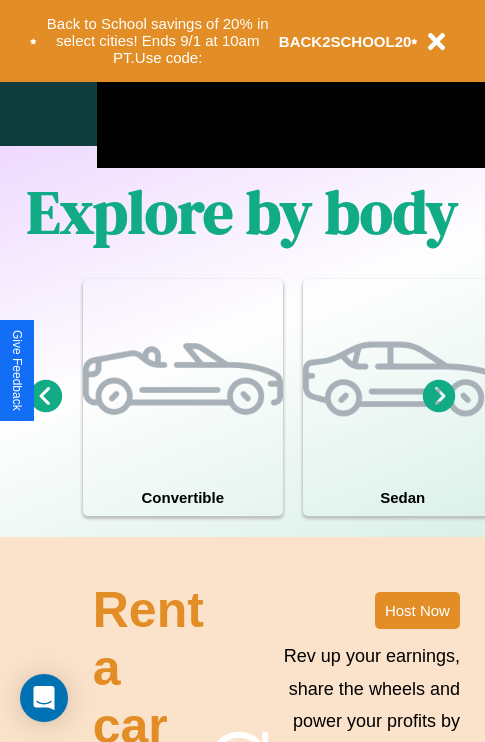 click 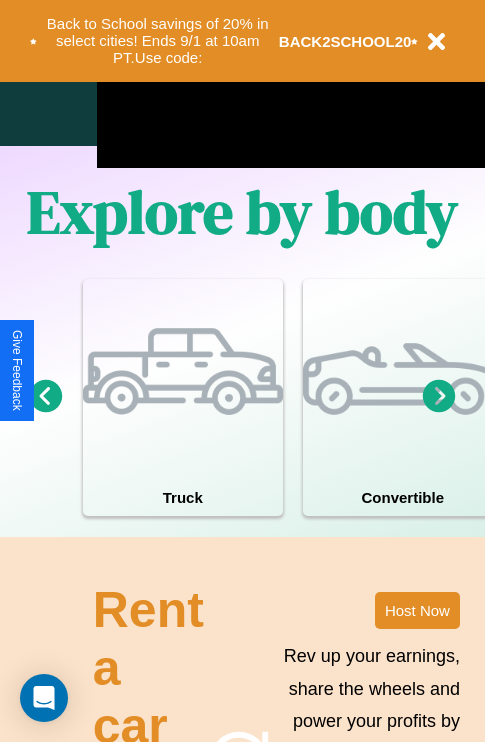 click 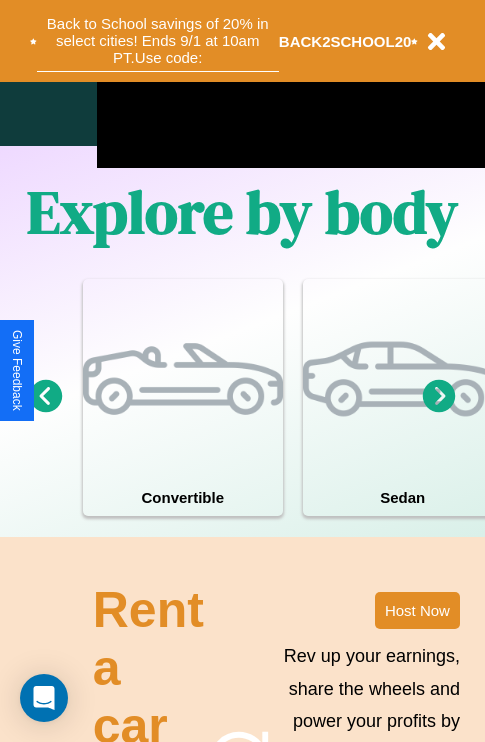 click on "Back to School savings of 20% in select cities! Ends 9/1 at 10am PT.  Use code:" at bounding box center (158, 41) 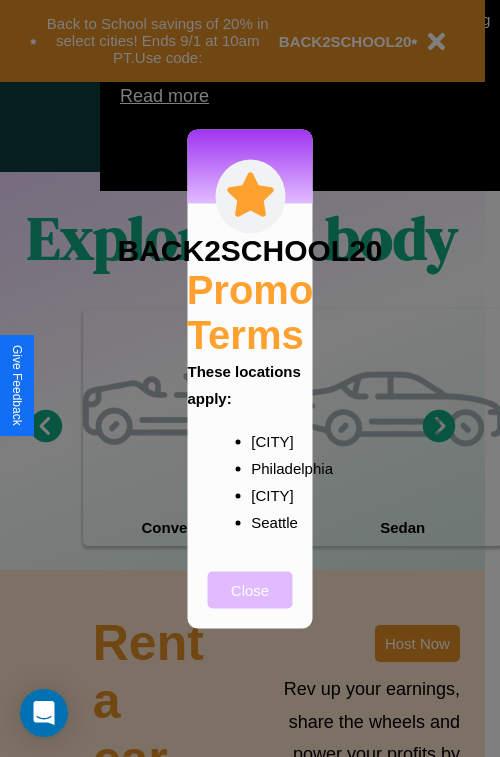 click on "Close" at bounding box center [250, 589] 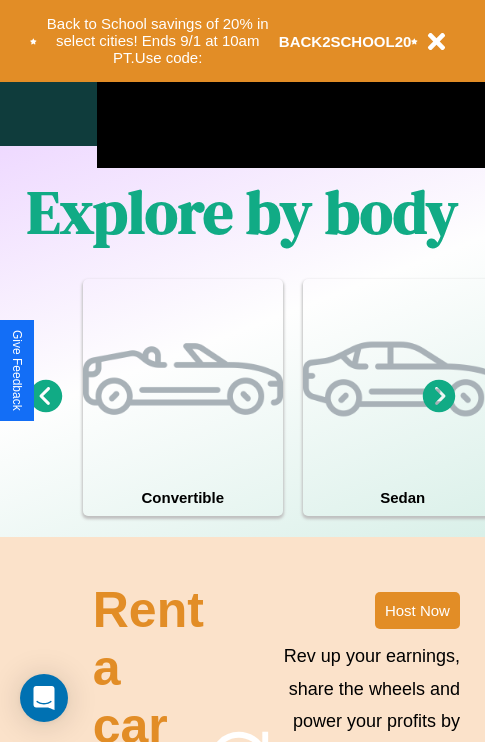 scroll, scrollTop: 0, scrollLeft: 0, axis: both 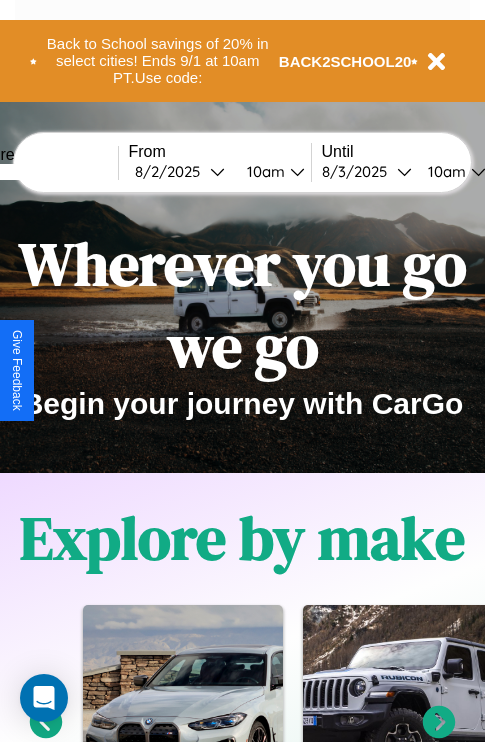 click at bounding box center (43, 172) 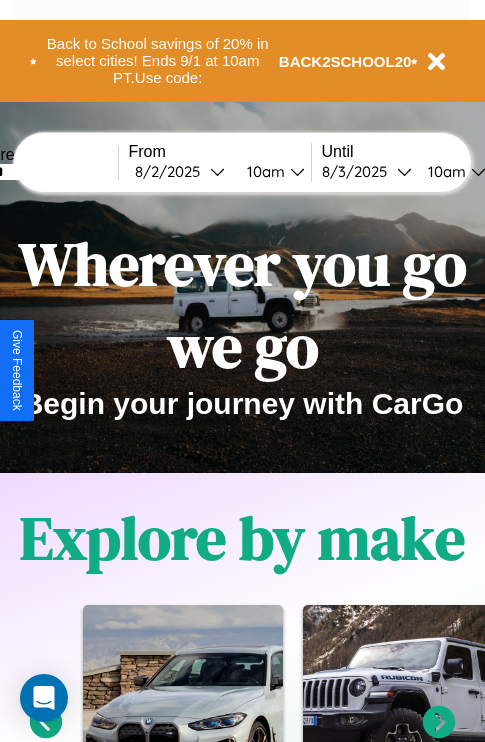type on "******" 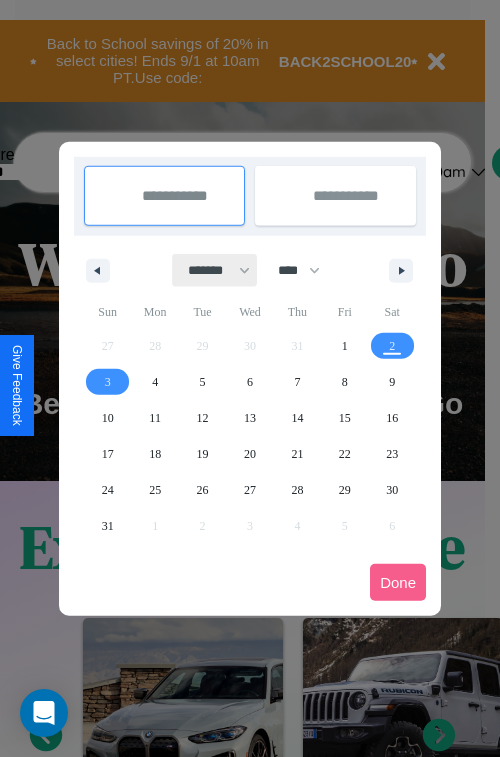 click on "******* ******** ***** ***** *** **** **** ****** ********* ******* ******** ********" at bounding box center (215, 270) 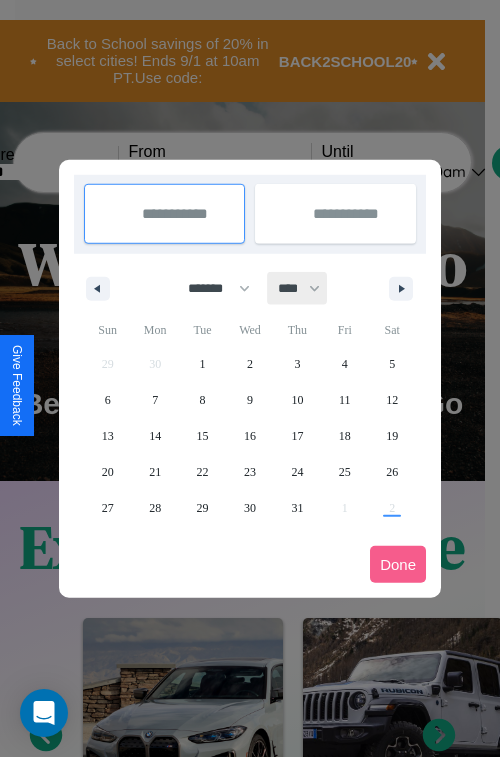 click on "**** **** **** **** **** **** **** **** **** **** **** **** **** **** **** **** **** **** **** **** **** **** **** **** **** **** **** **** **** **** **** **** **** **** **** **** **** **** **** **** **** **** **** **** **** **** **** **** **** **** **** **** **** **** **** **** **** **** **** **** **** **** **** **** **** **** **** **** **** **** **** **** **** **** **** **** **** **** **** **** **** **** **** **** **** **** **** **** **** **** **** **** **** **** **** **** **** **** **** **** **** **** **** **** **** **** **** **** **** **** **** **** **** **** **** **** **** **** **** **** ****" at bounding box center [298, 288] 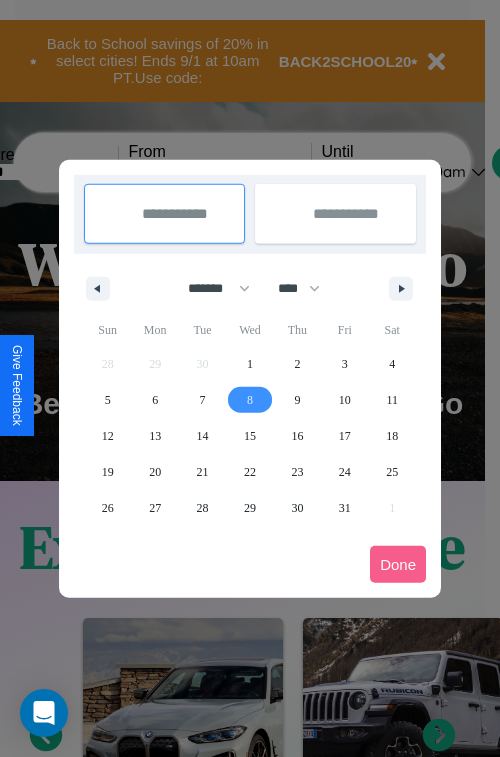 click on "8" at bounding box center [250, 400] 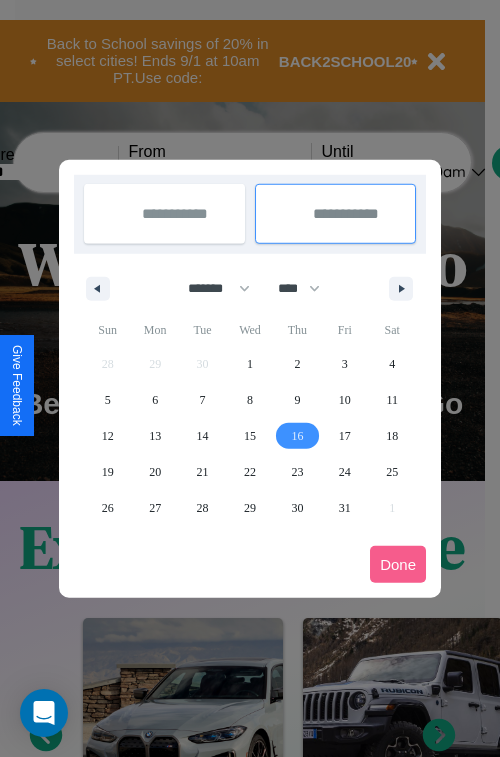 click on "16" at bounding box center (297, 436) 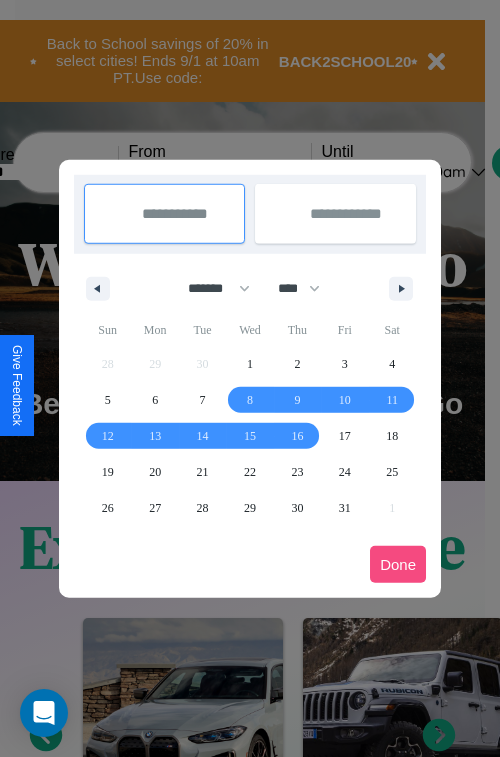 click on "Done" at bounding box center [398, 564] 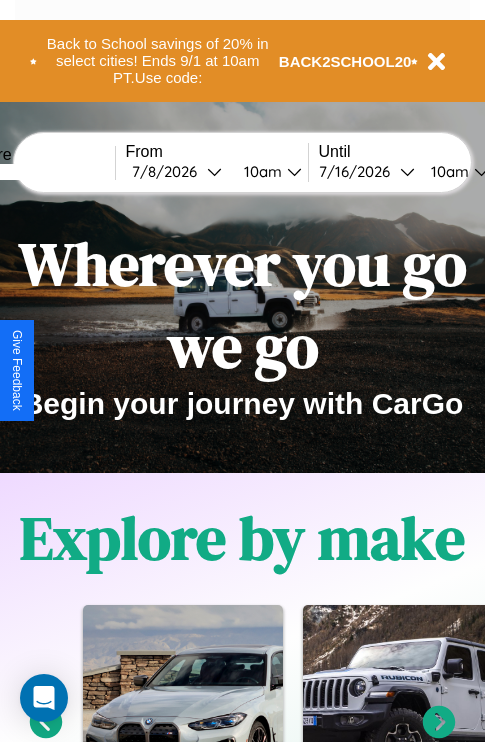 scroll, scrollTop: 0, scrollLeft: 71, axis: horizontal 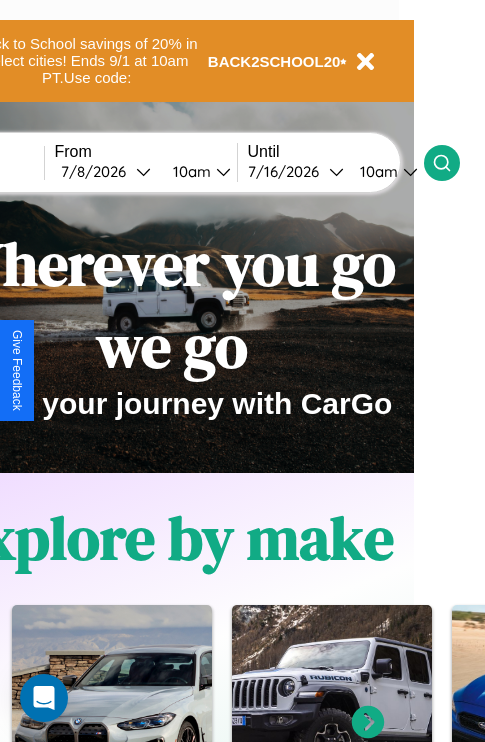 click 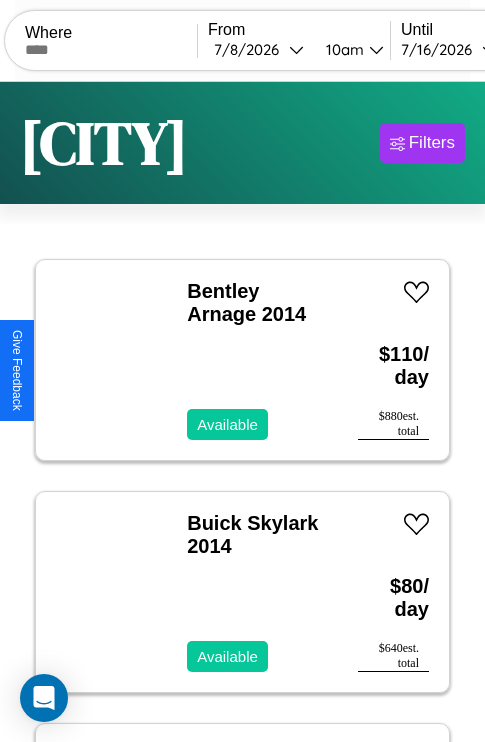 scroll, scrollTop: 89, scrollLeft: 0, axis: vertical 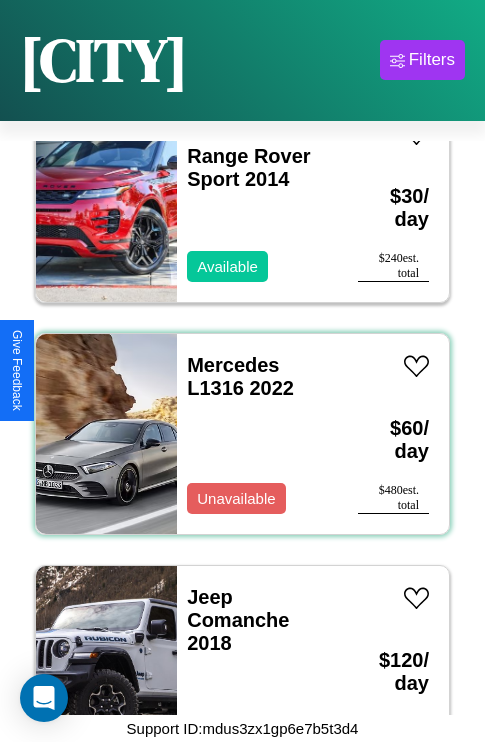 click on "Mercedes   L1316   2022 Unavailable" at bounding box center (257, 434) 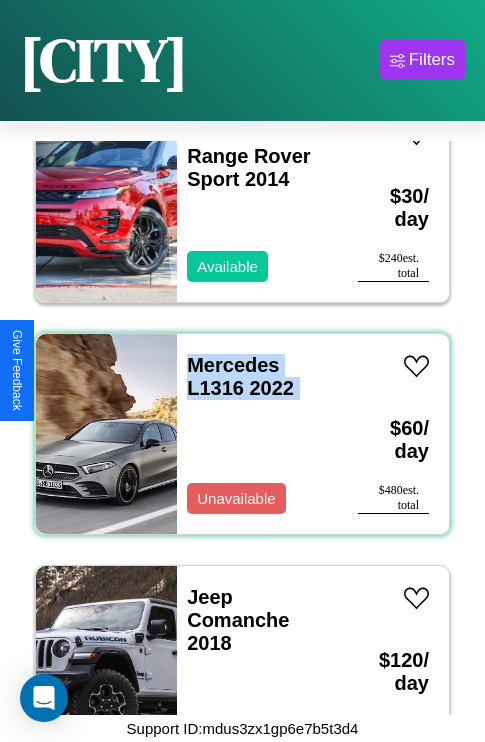 click on "Mercedes   L1316   2022 Unavailable" at bounding box center [257, 434] 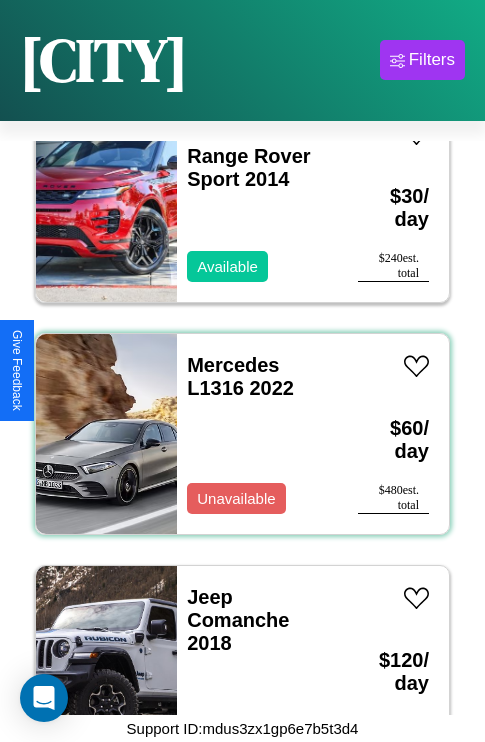 click on "Mercedes   L1316   2022 Unavailable" at bounding box center (257, 434) 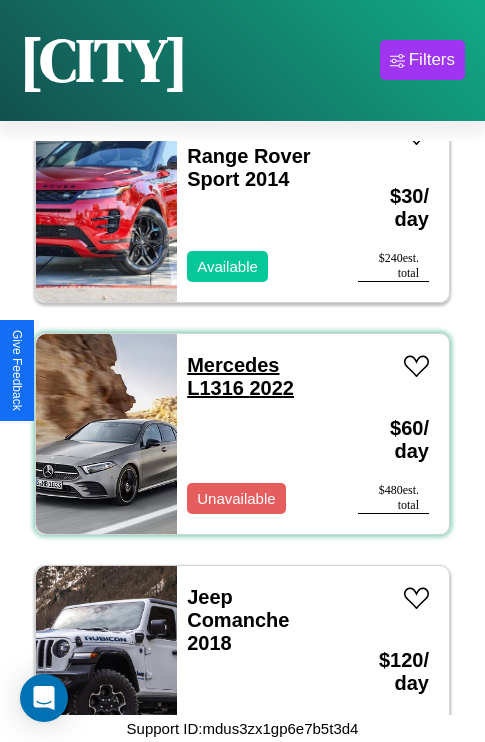 click on "Mercedes   L1316   2022" at bounding box center [240, 376] 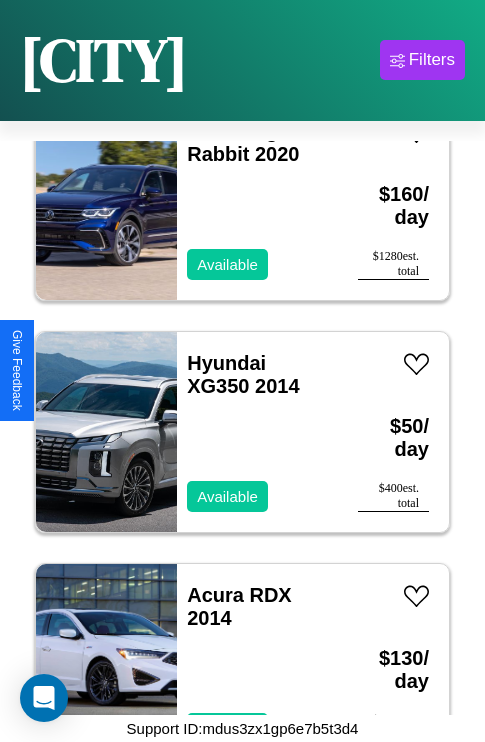 scroll, scrollTop: 1699, scrollLeft: 0, axis: vertical 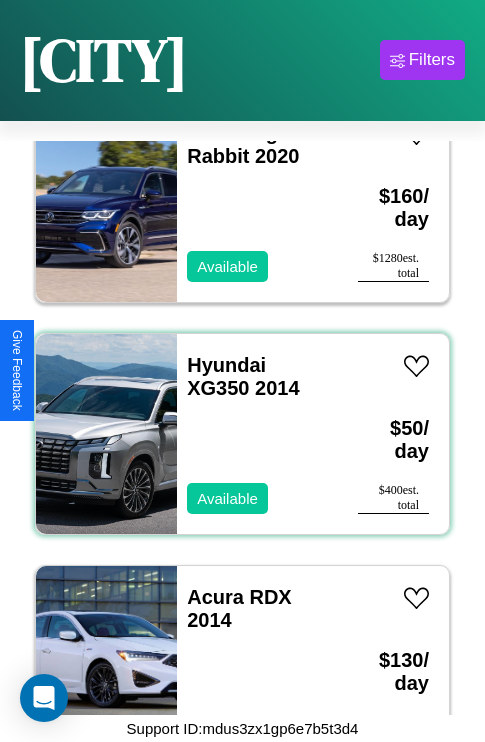 click on "Hyundai   XG350   2014 Available" at bounding box center [257, 434] 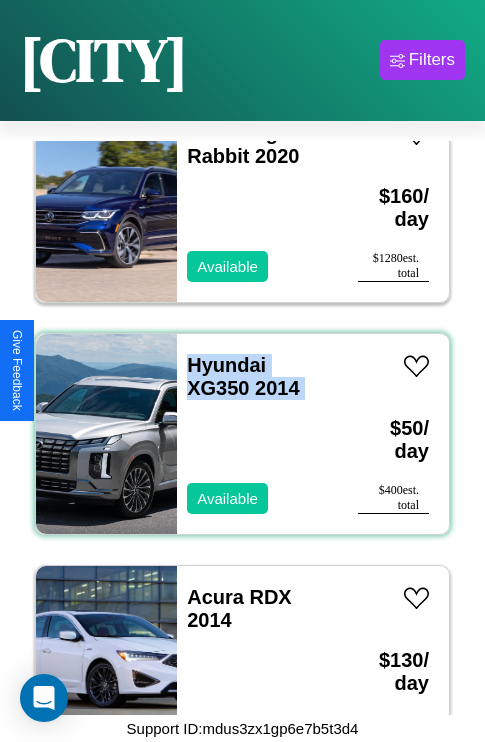 click on "Hyundai   XG350   2014 Available" at bounding box center (257, 434) 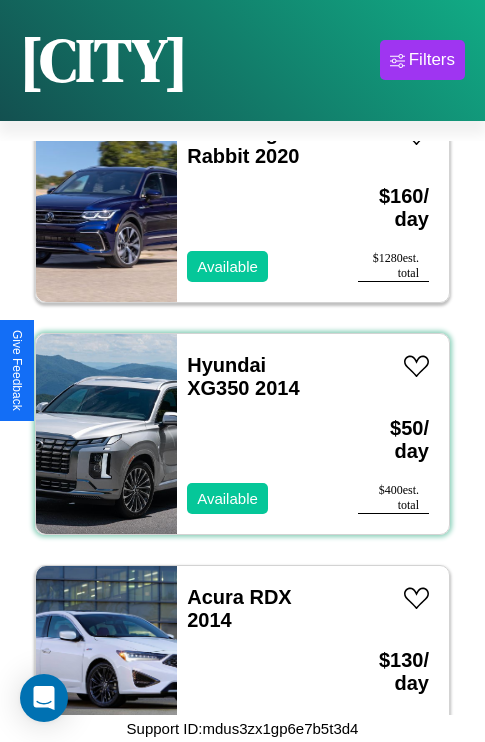 click on "Hyundai   XG350   2014 Available" at bounding box center (257, 434) 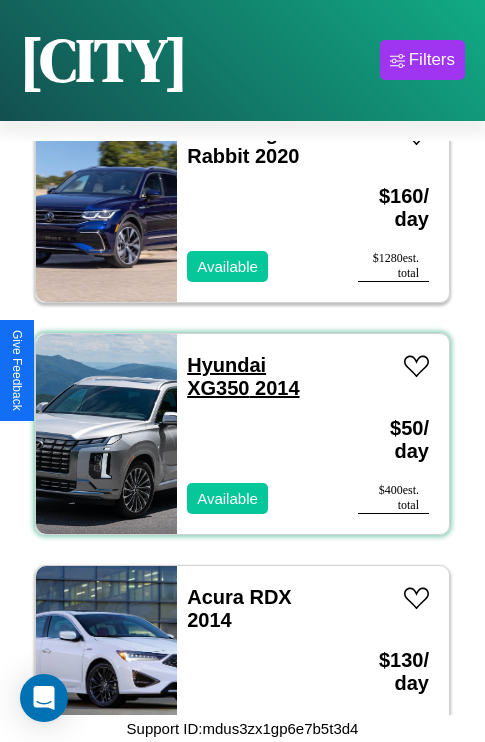 click on "Hyundai   XG350   2014" at bounding box center [243, 376] 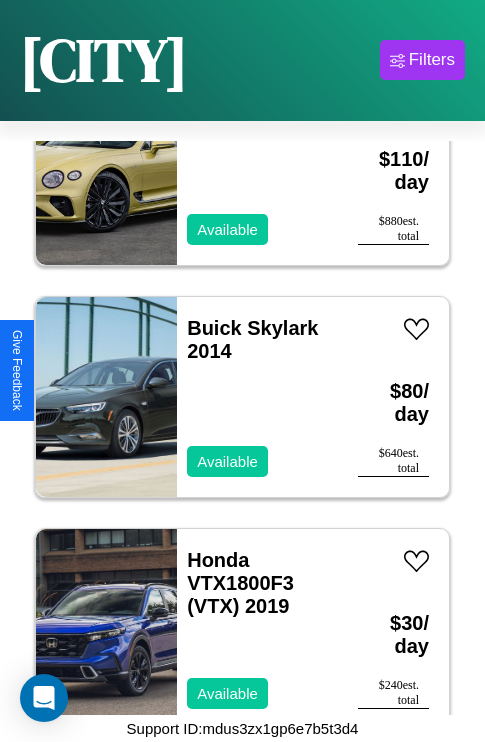 scroll, scrollTop: 75, scrollLeft: 0, axis: vertical 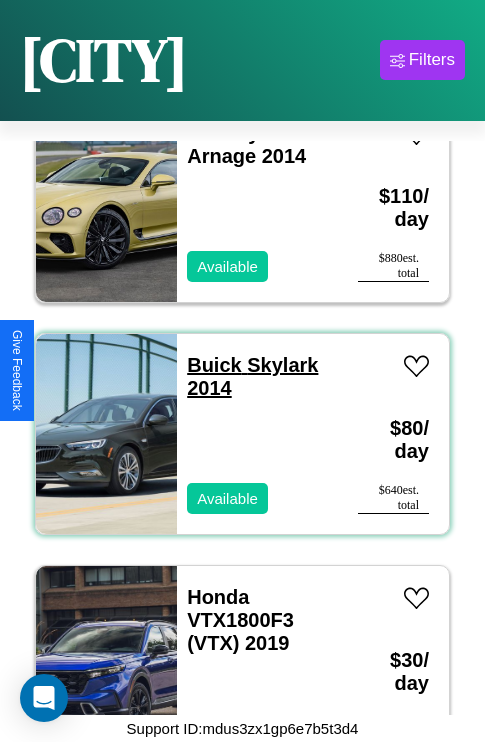 click on "Buick   Skylark   2014" at bounding box center [252, 376] 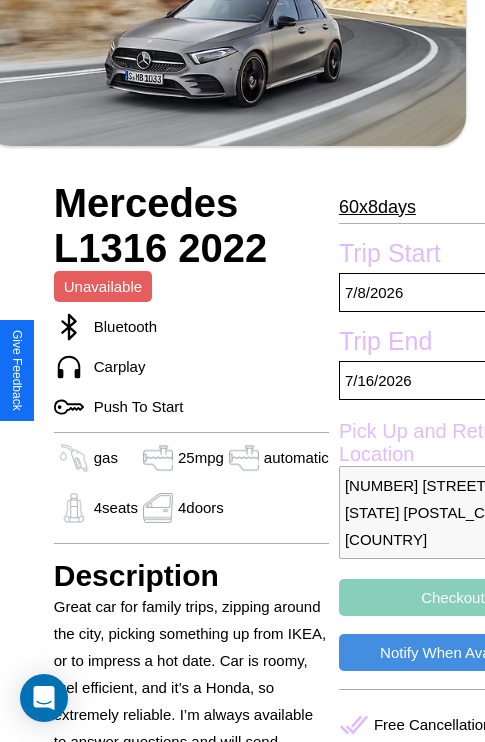 scroll, scrollTop: 395, scrollLeft: 68, axis: both 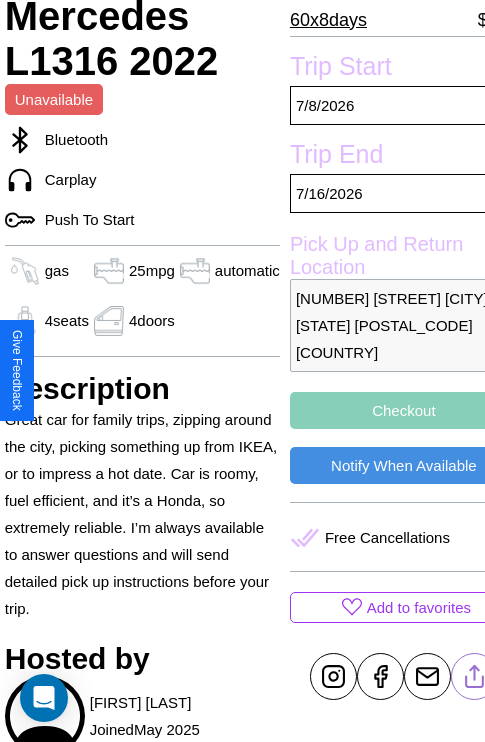 click 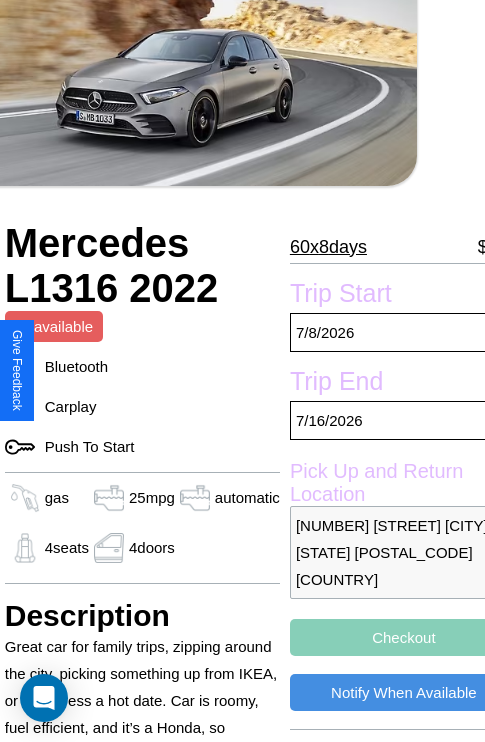 scroll, scrollTop: 44, scrollLeft: 68, axis: both 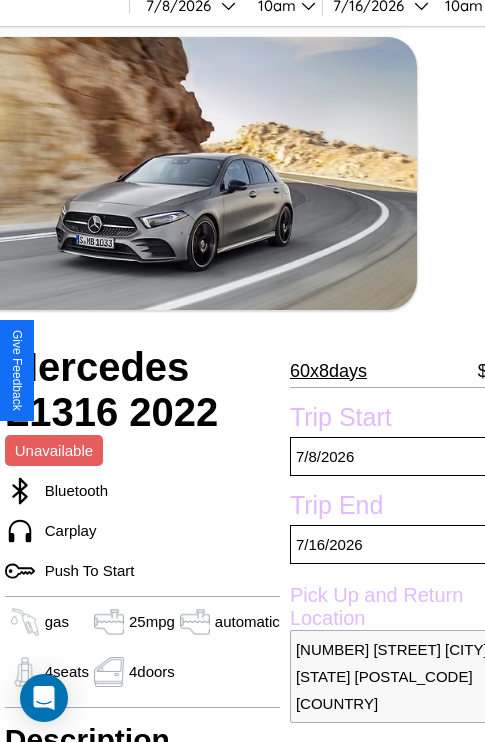 click on "60  x  8  days" at bounding box center (328, 371) 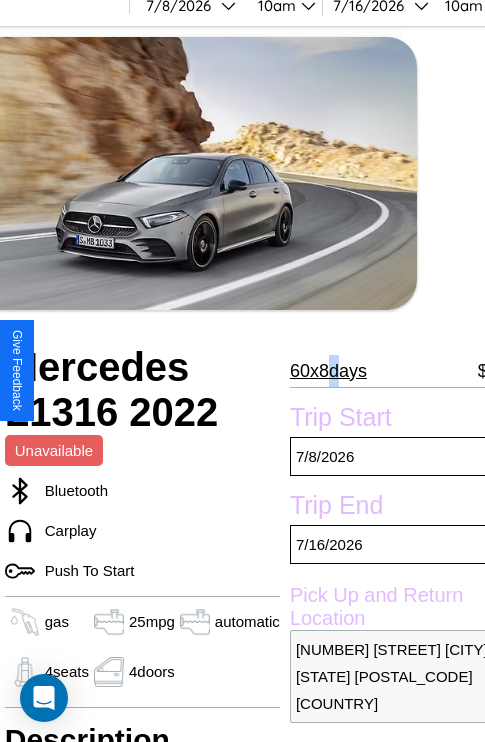 click on "60  x  8  days" at bounding box center (328, 371) 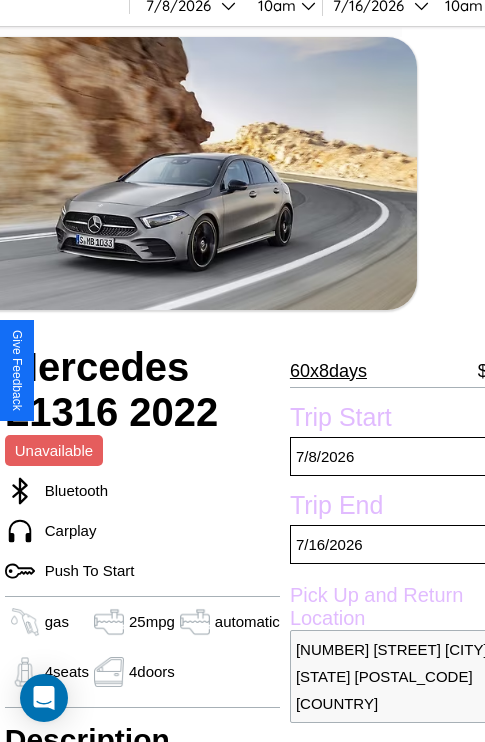 click on "60  x  8  days" at bounding box center (328, 371) 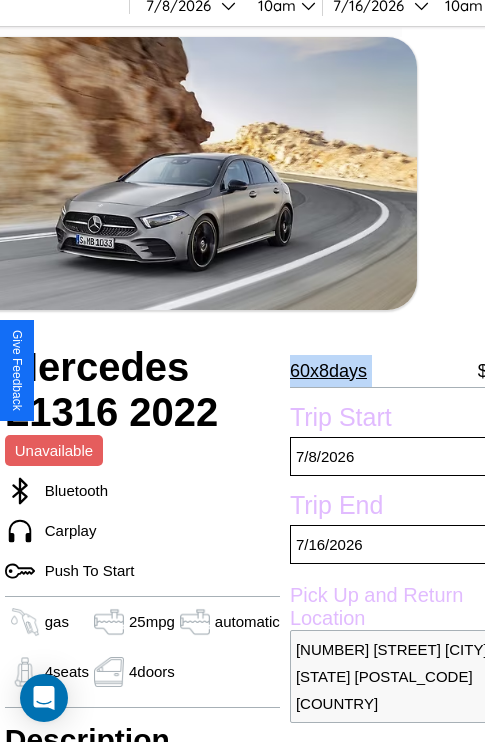 click on "60  x  8  days" at bounding box center [328, 371] 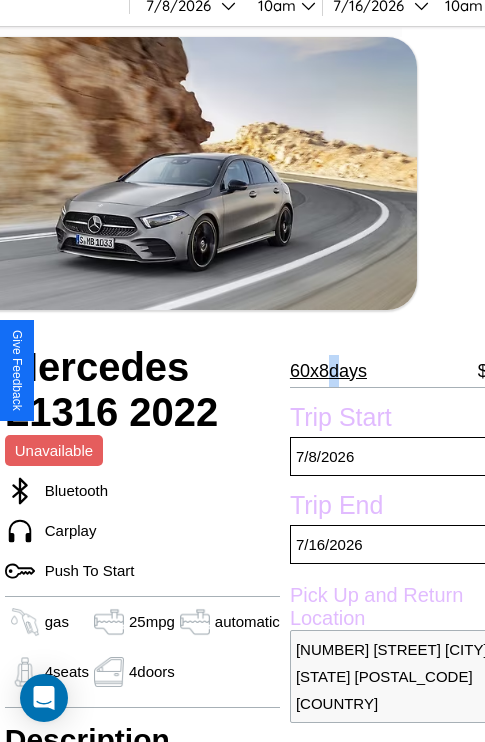 click on "60  x  8  days" at bounding box center [328, 371] 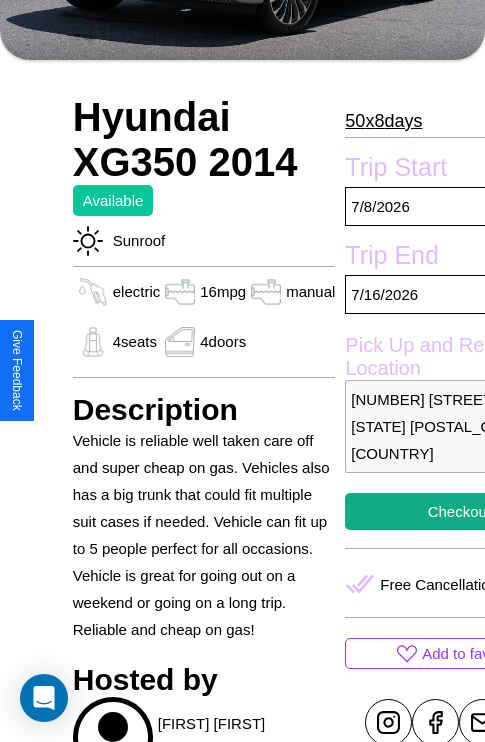 scroll, scrollTop: 858, scrollLeft: 0, axis: vertical 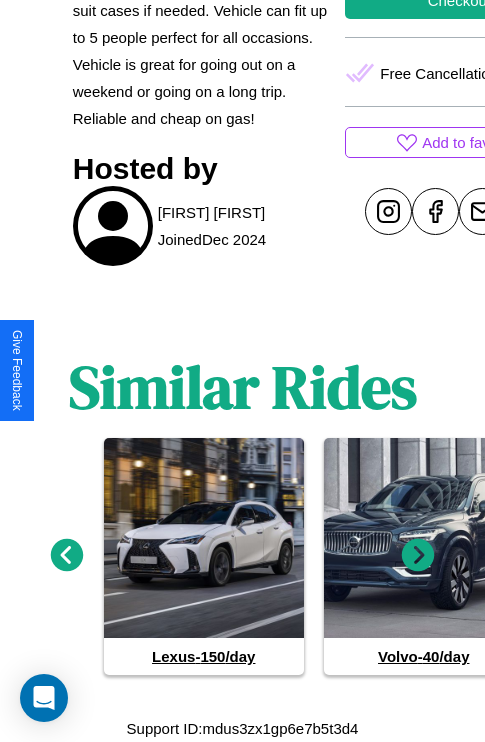click 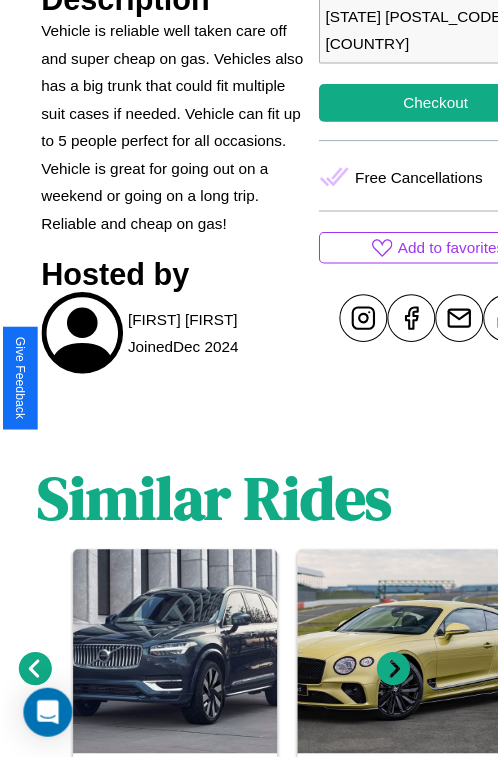 scroll, scrollTop: 630, scrollLeft: 80, axis: both 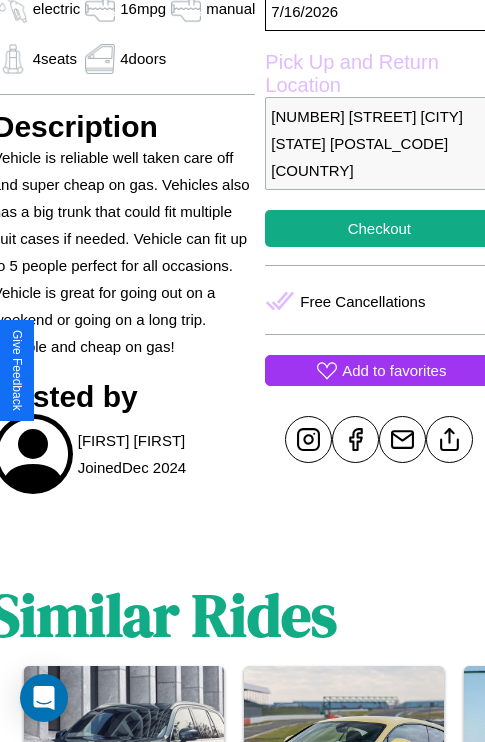 click on "Add to favorites" at bounding box center (394, 370) 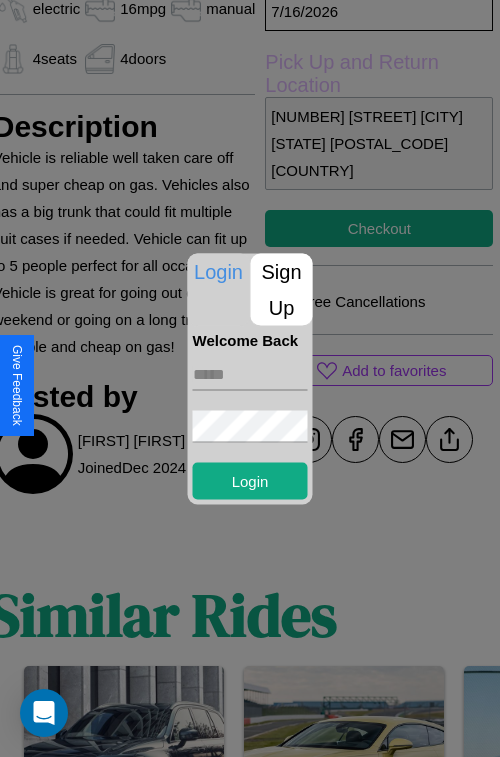 click on "Sign Up" at bounding box center [282, 289] 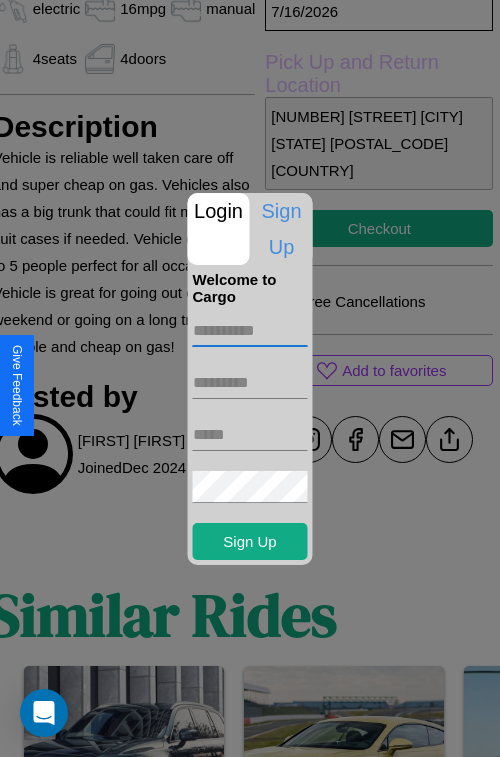 click at bounding box center (250, 331) 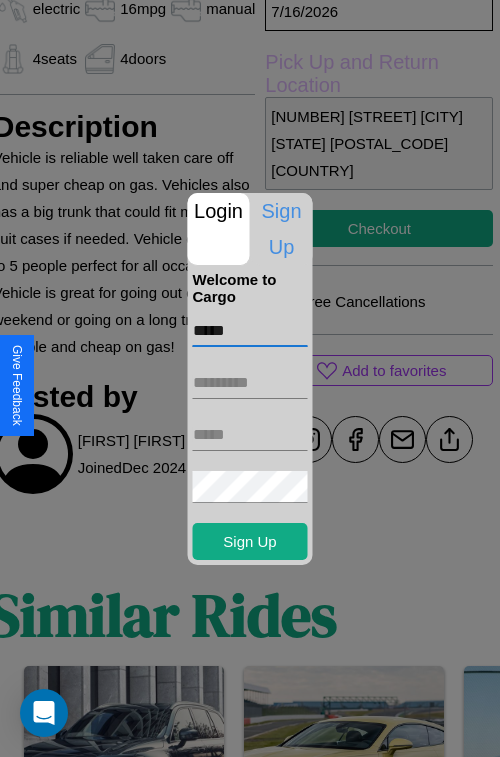 type on "*****" 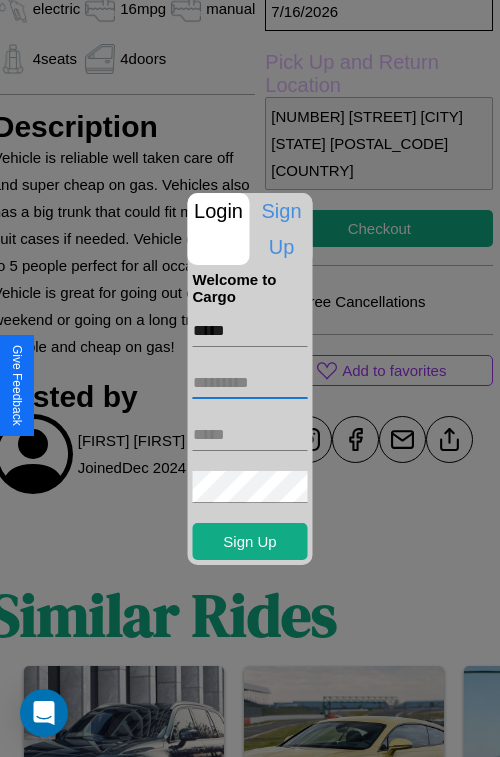 click at bounding box center [250, 383] 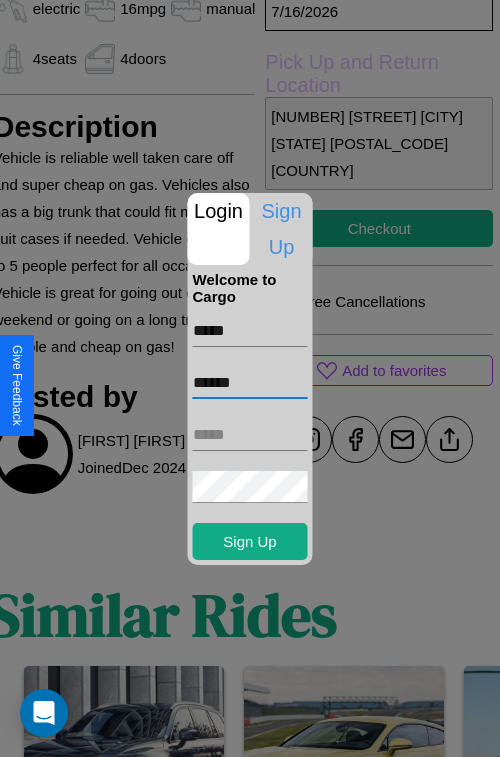 type on "******" 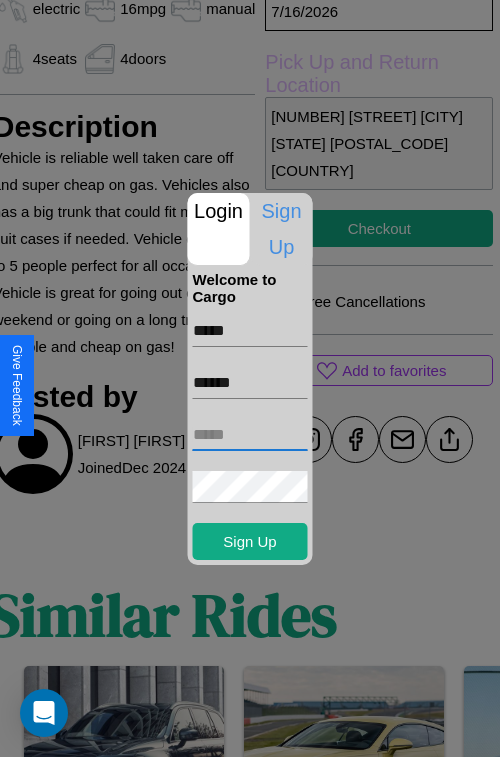click at bounding box center (250, 435) 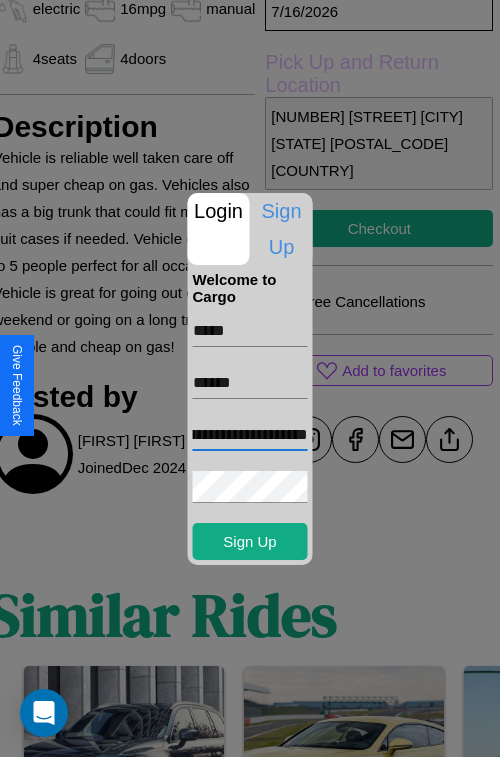 scroll, scrollTop: 0, scrollLeft: 80, axis: horizontal 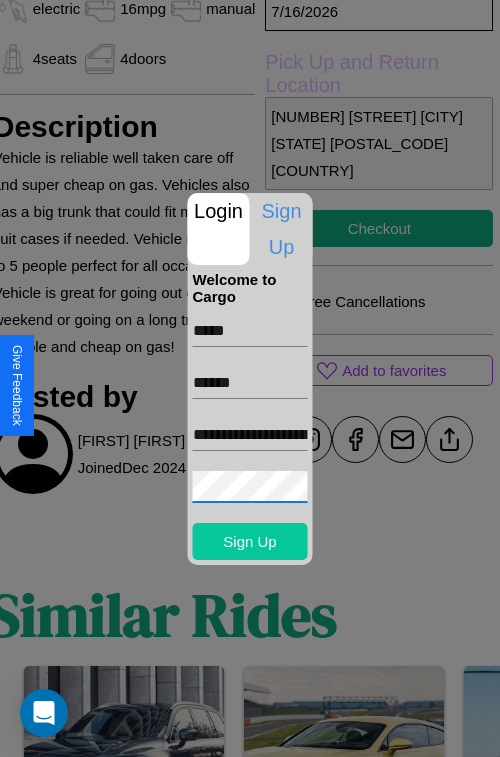click on "Sign Up" at bounding box center [250, 541] 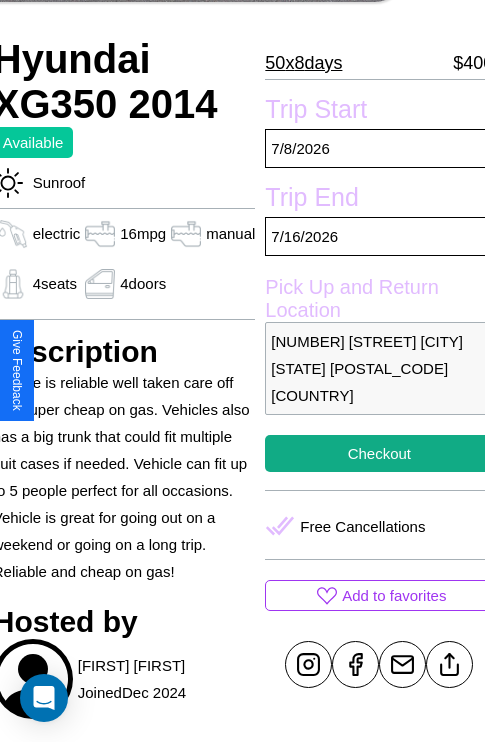 scroll, scrollTop: 403, scrollLeft: 80, axis: both 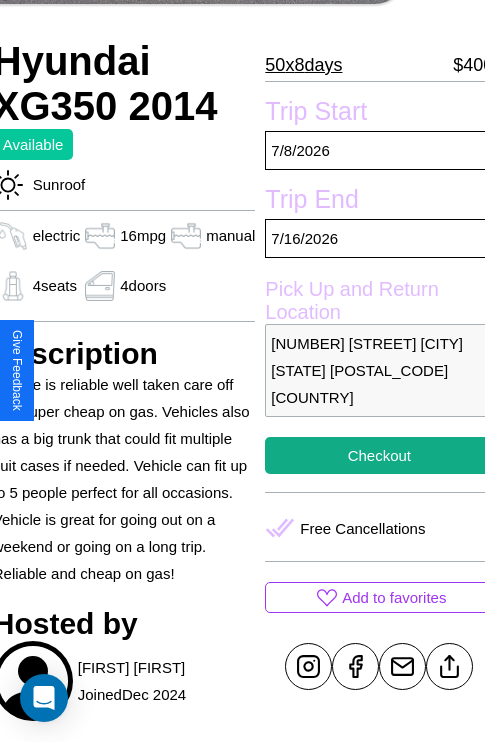 click on "3418 Park Avenue  Boston Massachusetts 83668 United States" at bounding box center (379, 370) 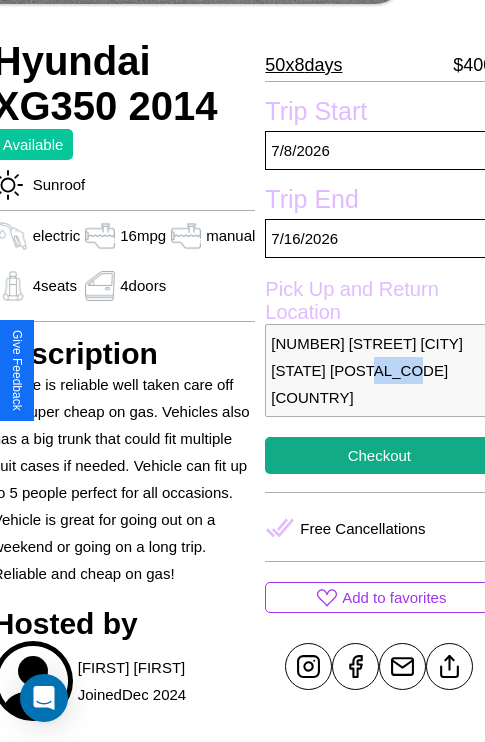 click on "3418 Park Avenue  Boston Massachusetts 83668 United States" at bounding box center [379, 370] 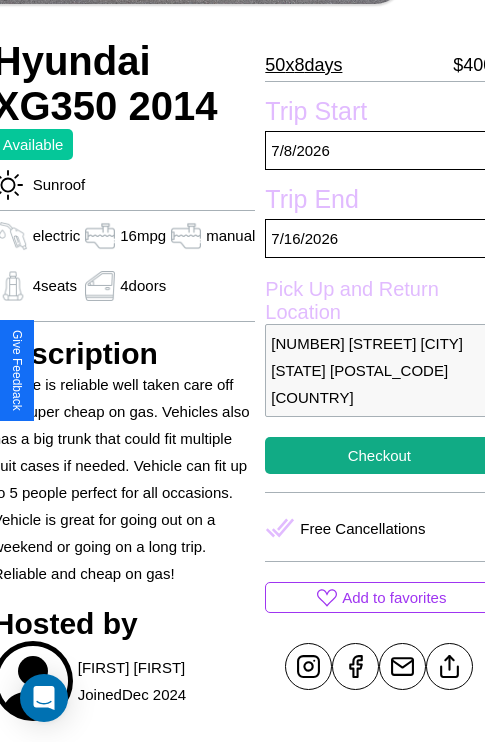 click on "3418 Park Avenue  Boston Massachusetts 83668 United States" at bounding box center [379, 370] 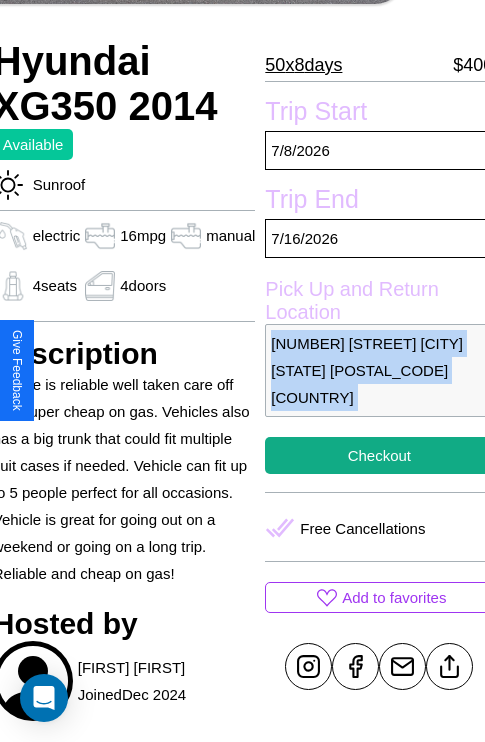 click on "3418 Park Avenue  Boston Massachusetts 83668 United States" at bounding box center [379, 370] 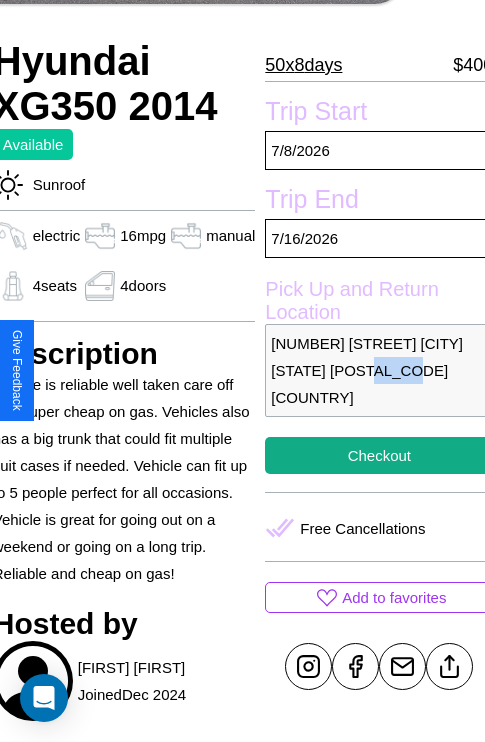 click on "3418 Park Avenue  Boston Massachusetts 83668 United States" at bounding box center (379, 370) 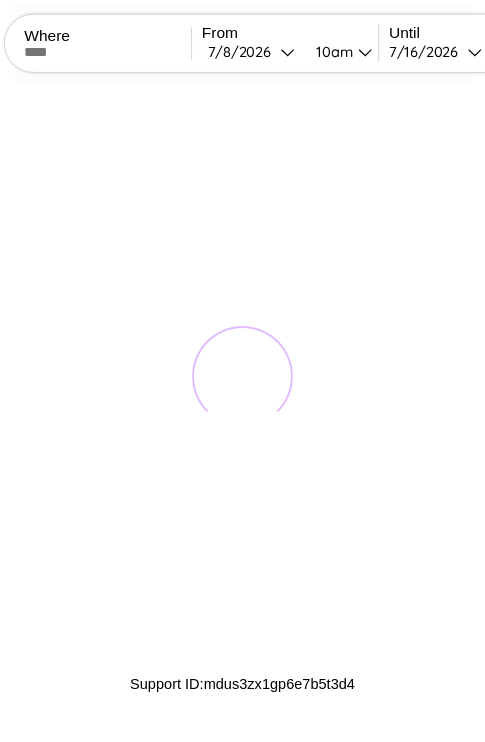 scroll, scrollTop: 0, scrollLeft: 0, axis: both 